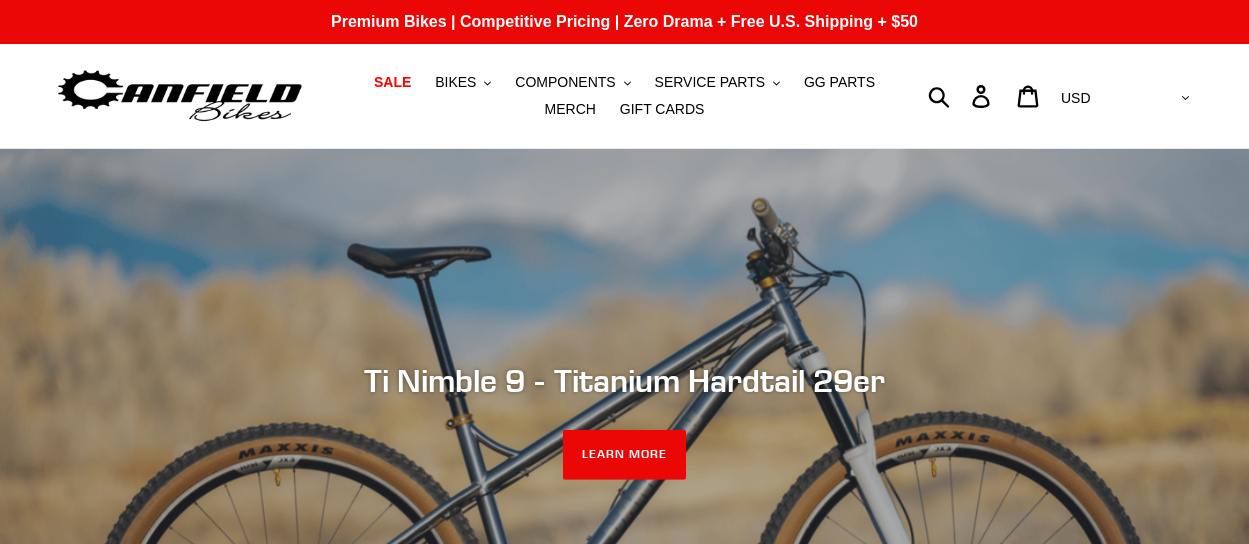 scroll, scrollTop: 0, scrollLeft: 0, axis: both 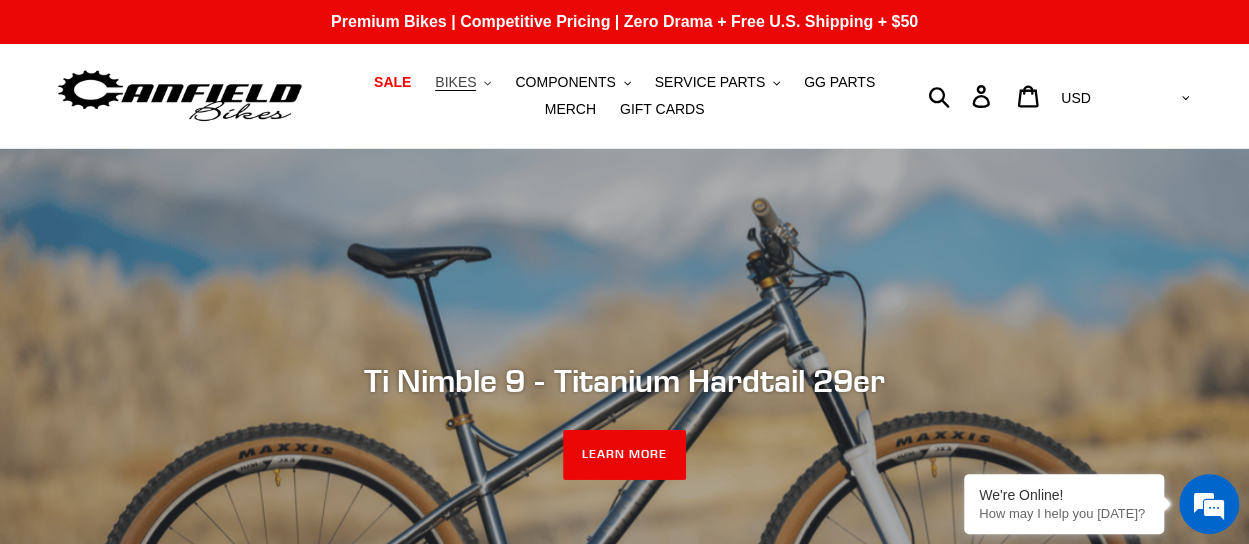 click on "BIKES" at bounding box center [455, 82] 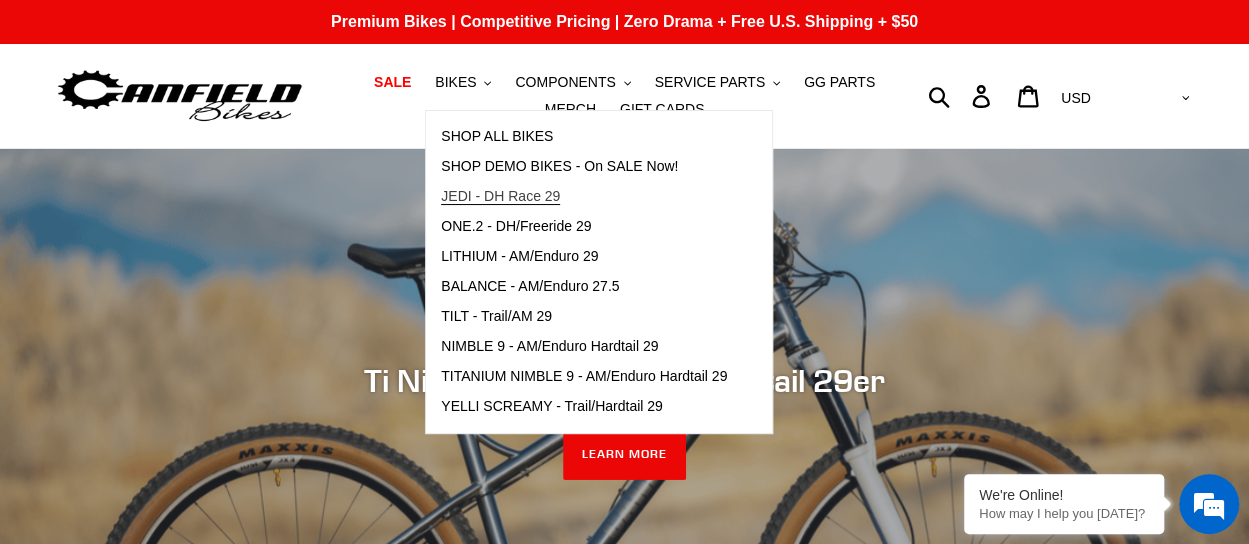 click on "JEDI - DH Race 29" at bounding box center (500, 196) 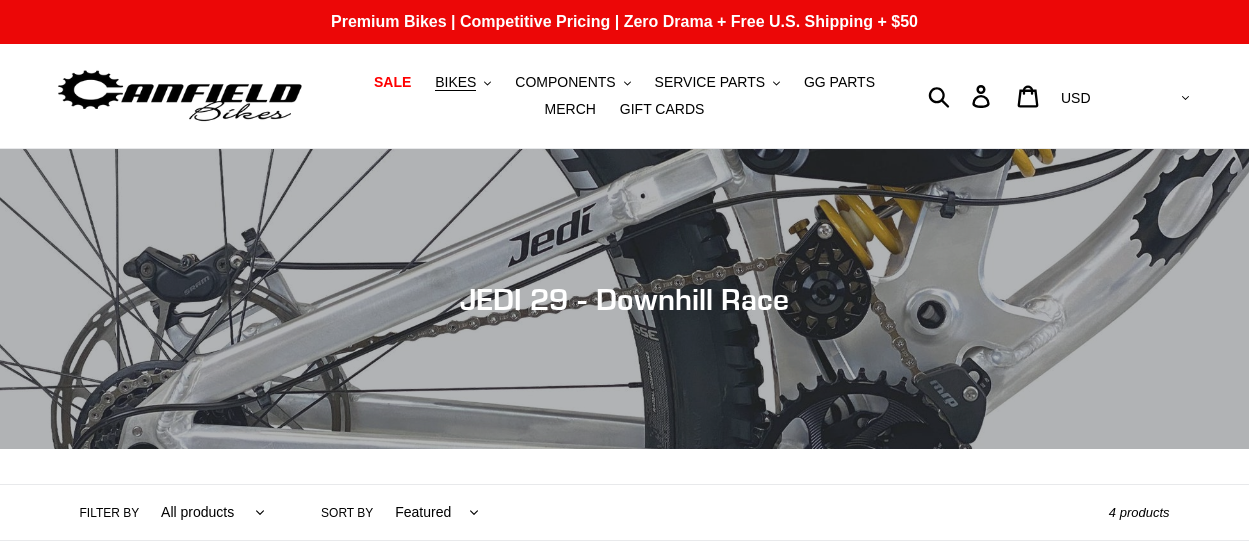 scroll, scrollTop: 0, scrollLeft: 0, axis: both 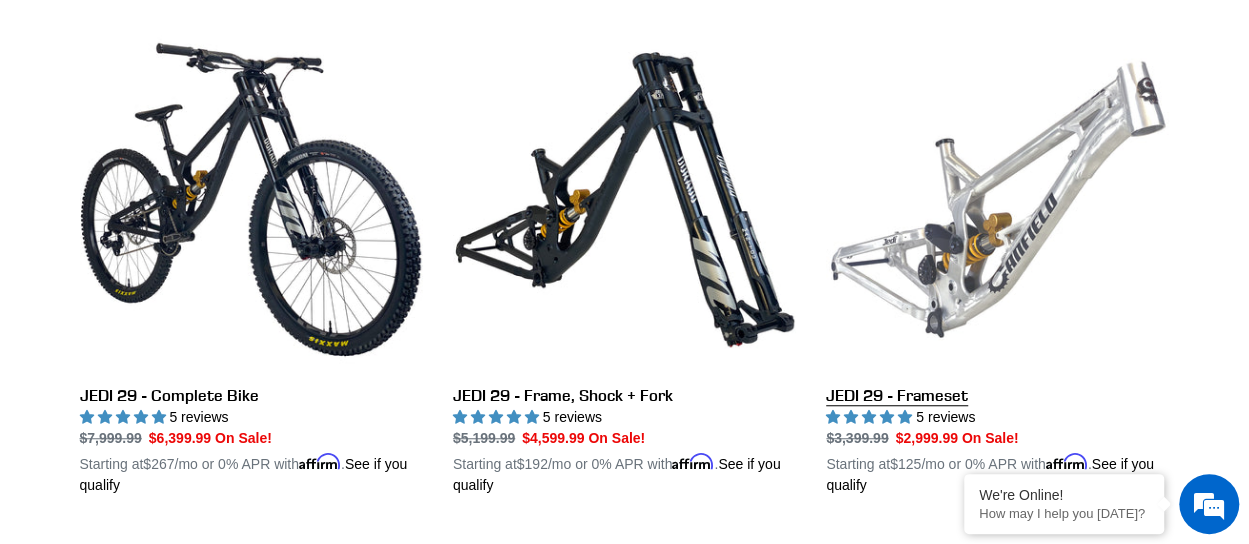 click on "JEDI 29 - Frameset" at bounding box center [997, 262] 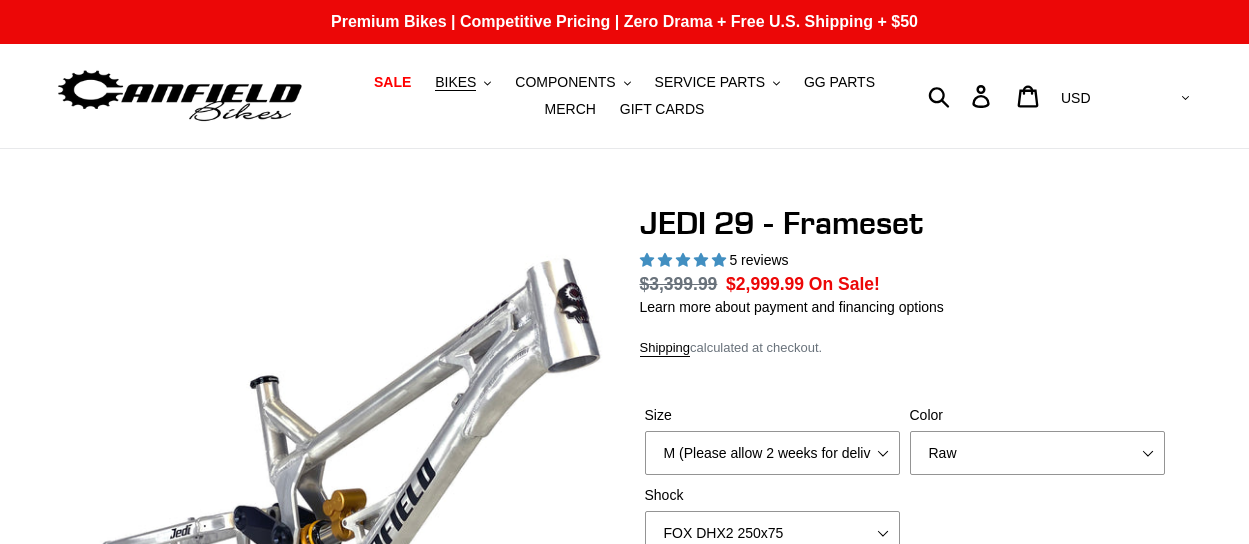 select on "highest-rating" 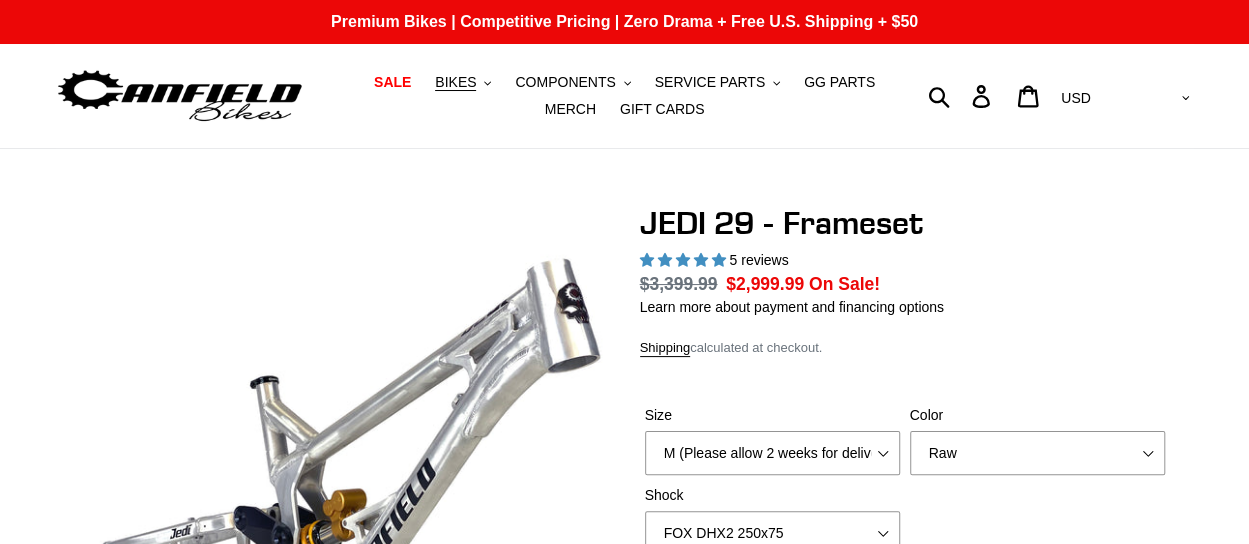scroll, scrollTop: 0, scrollLeft: 0, axis: both 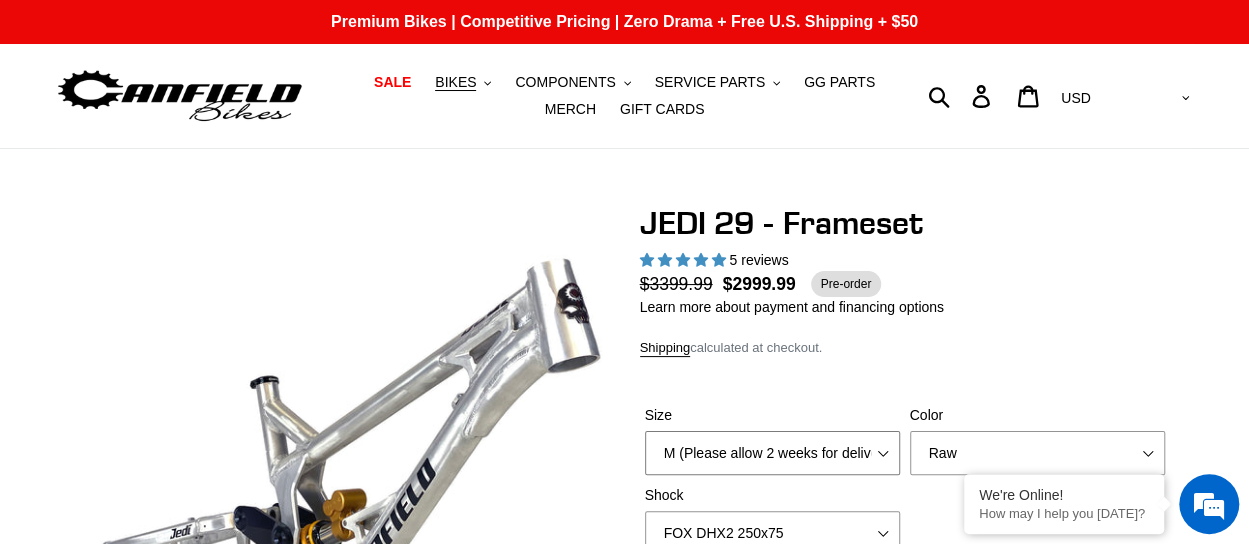click on "M (Please allow 2 weeks for delivery)
L (Please allow 2 weeks for delivery)
XL" at bounding box center (772, 453) 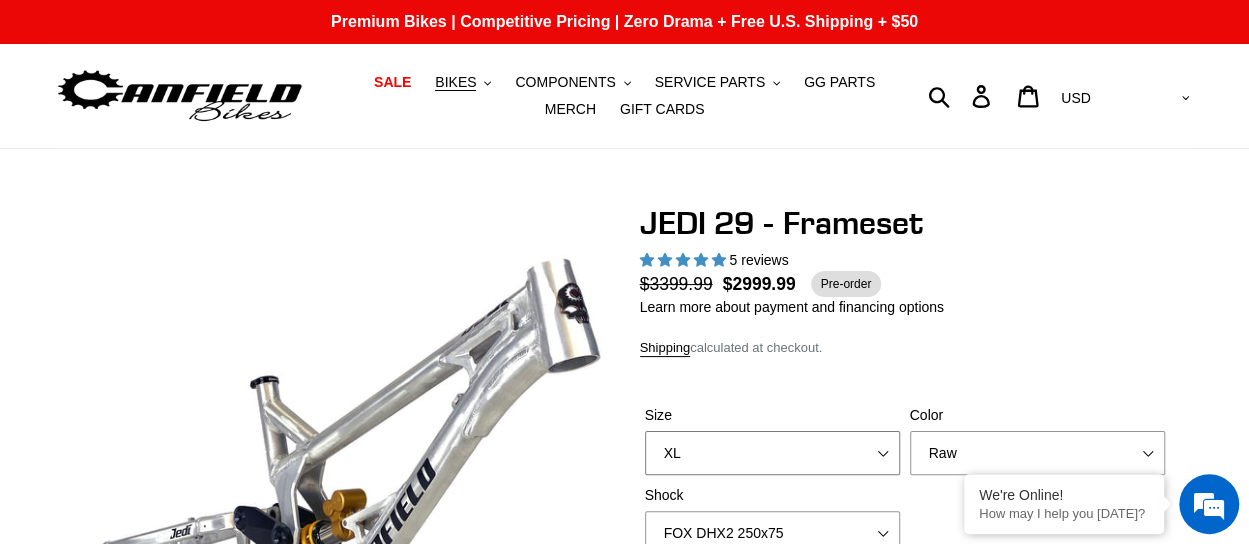 click on "M (Please allow 2 weeks for delivery)
L (Please allow 2 weeks for delivery)
XL" at bounding box center (772, 453) 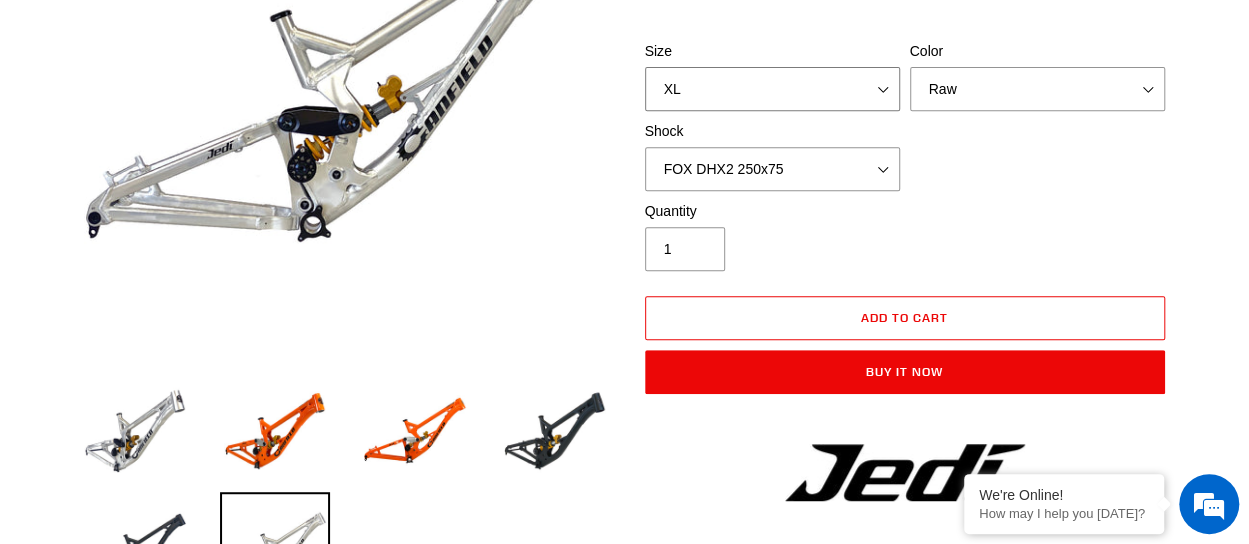 scroll, scrollTop: 312, scrollLeft: 0, axis: vertical 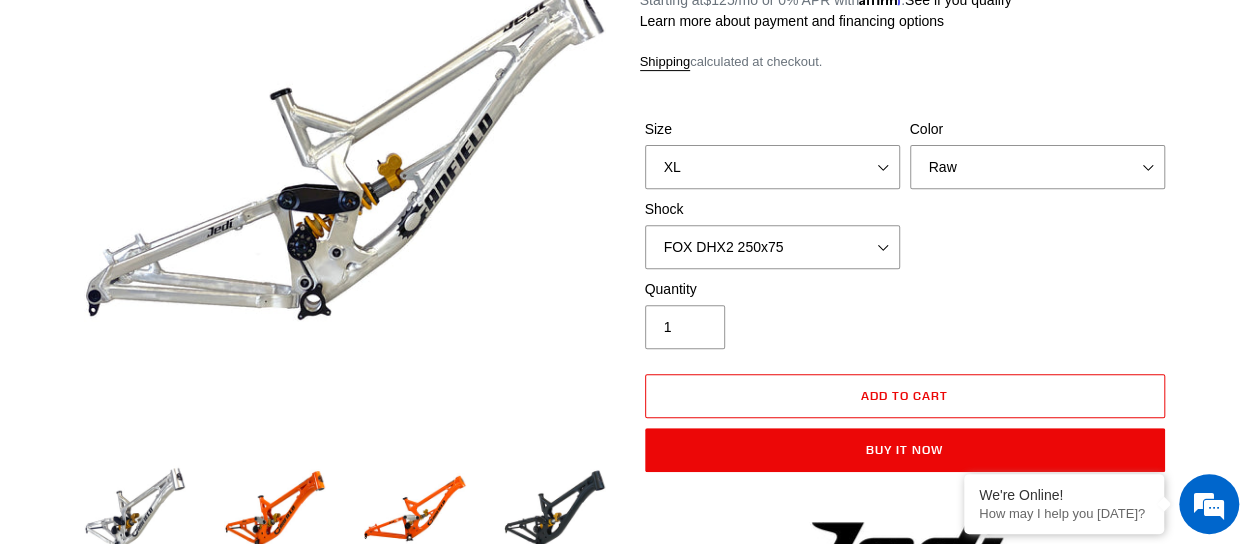 click on "Shock
No Shock
FOX DHX2 250x75
RockShox Vivid Ultimate DH 250x75
EXT e-Storia LOX V3" at bounding box center [772, 234] 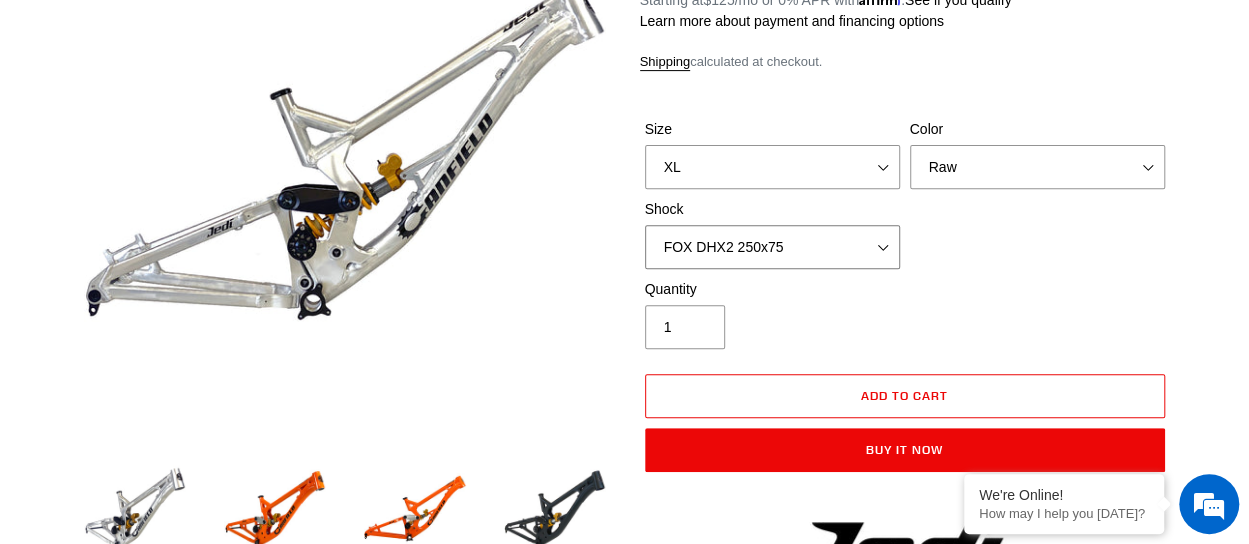 click on "No Shock
FOX DHX2 250x75
RockShox Vivid Ultimate DH 250x75
EXT e-Storia LOX V3" at bounding box center (772, 247) 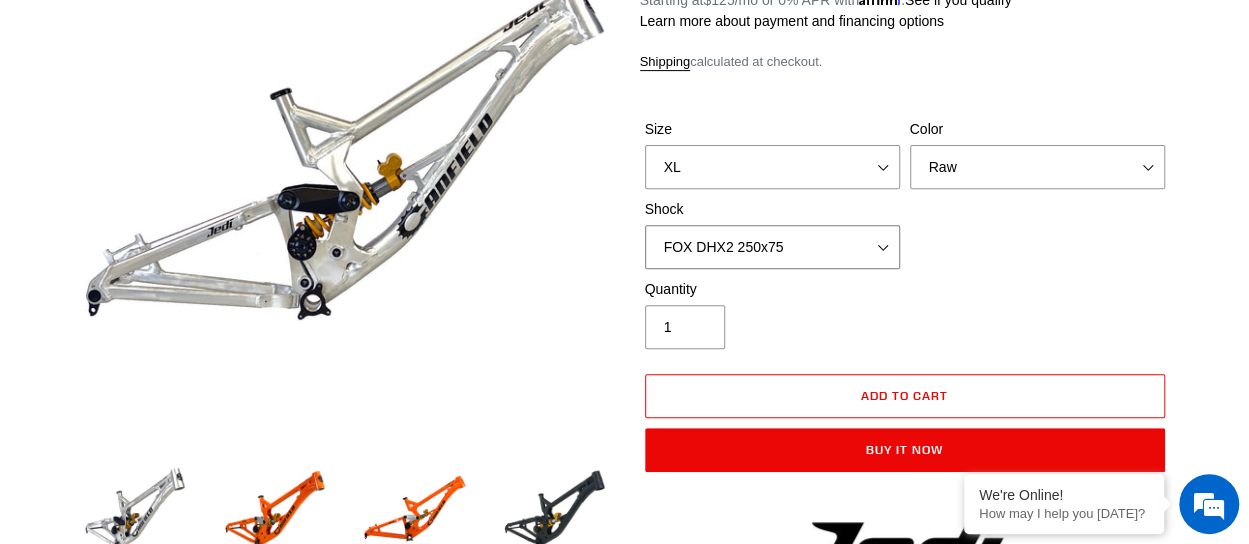 scroll, scrollTop: 0, scrollLeft: 0, axis: both 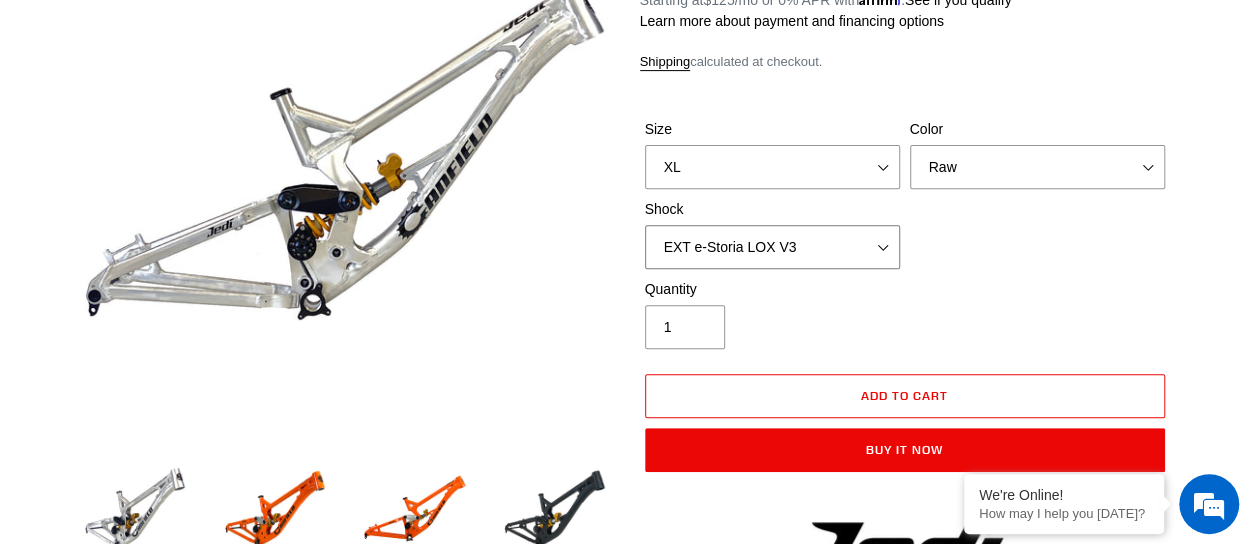 click on "No Shock
FOX DHX2 250x75
RockShox Vivid Ultimate DH 250x75
EXT e-Storia LOX V3" at bounding box center (772, 247) 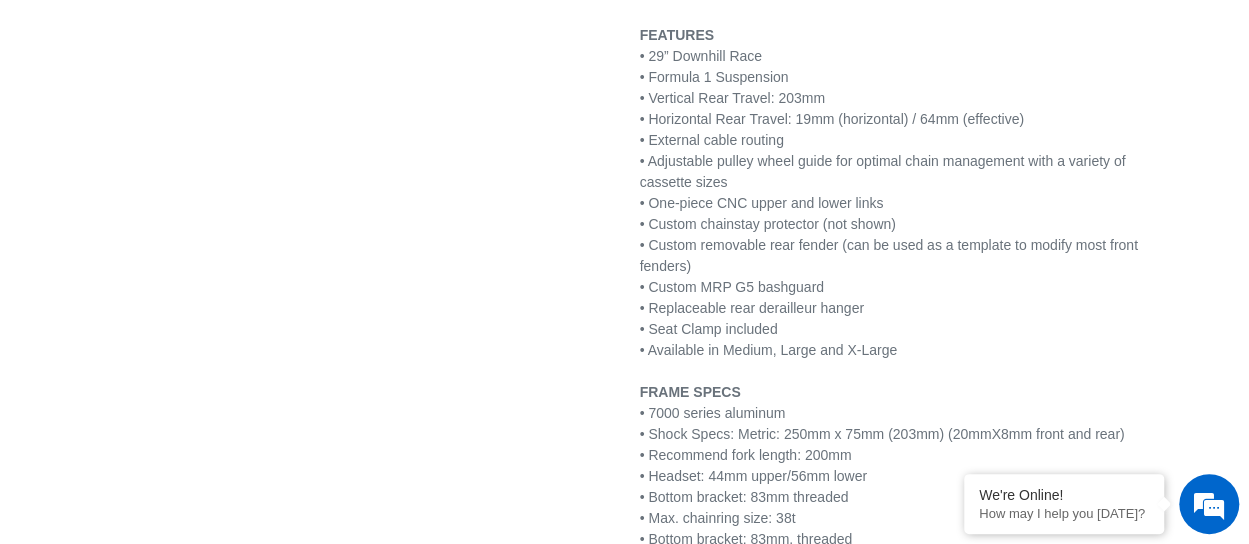 scroll, scrollTop: 1120, scrollLeft: 0, axis: vertical 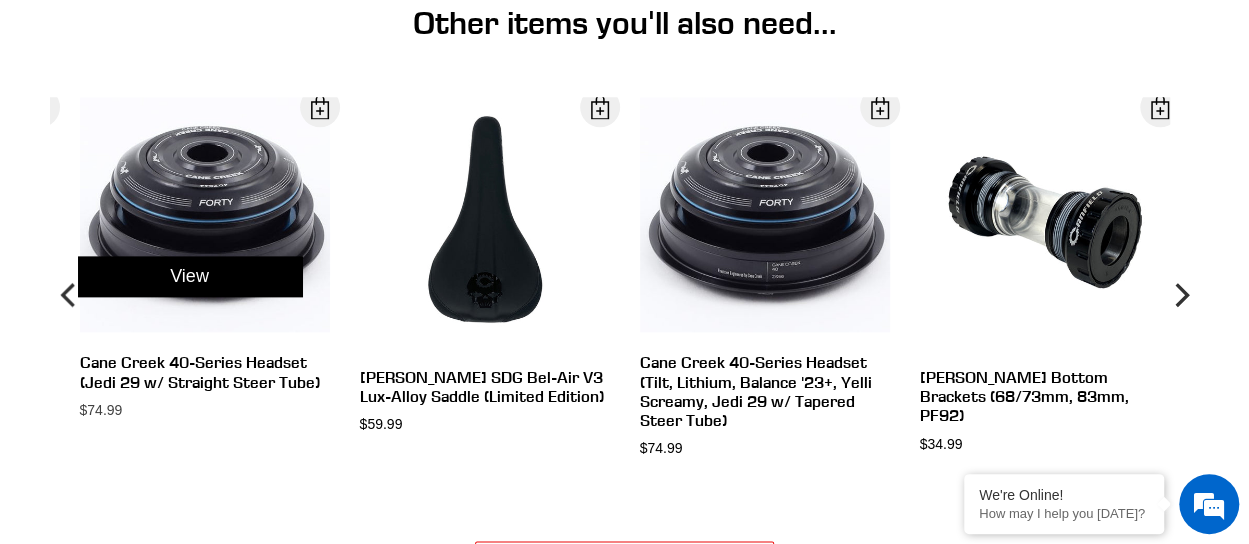 click on "View" at bounding box center [190, 276] 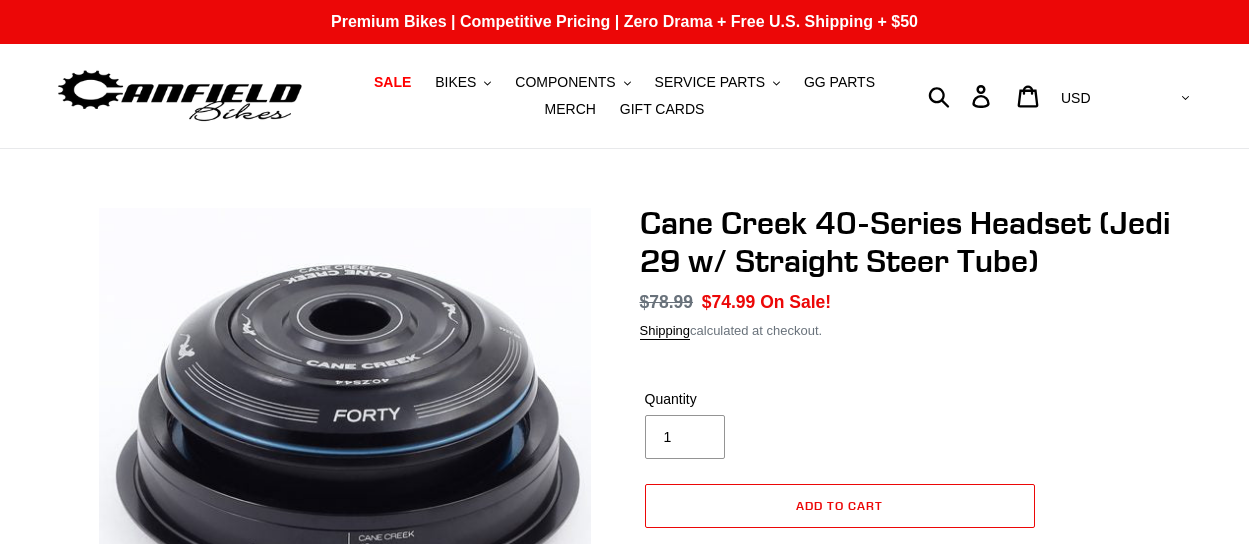 scroll, scrollTop: 0, scrollLeft: 0, axis: both 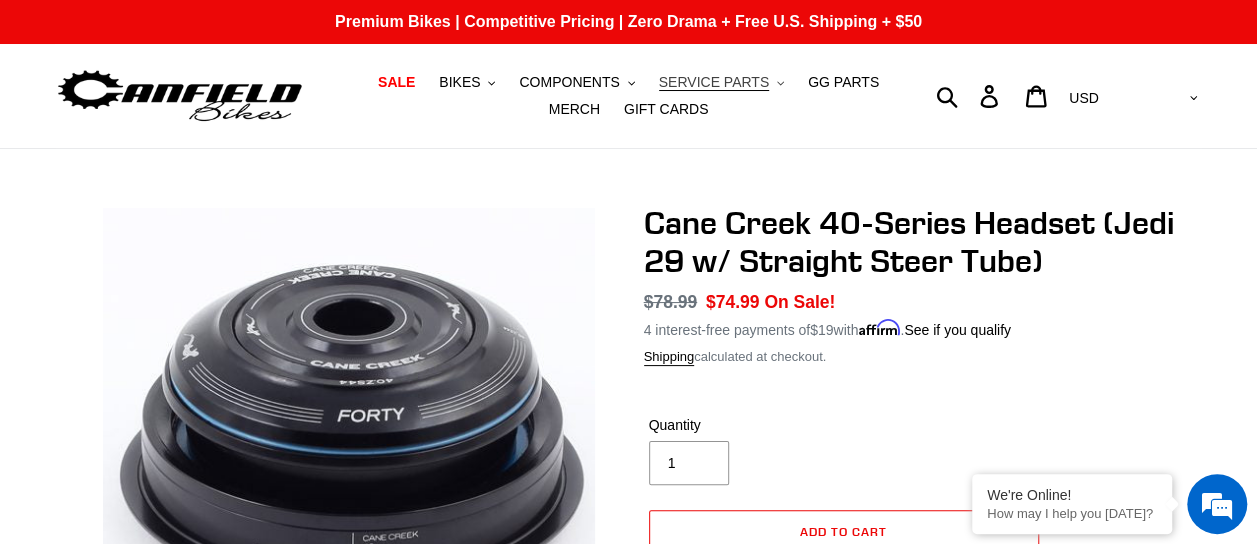 click on "SERVICE PARTS" at bounding box center (714, 82) 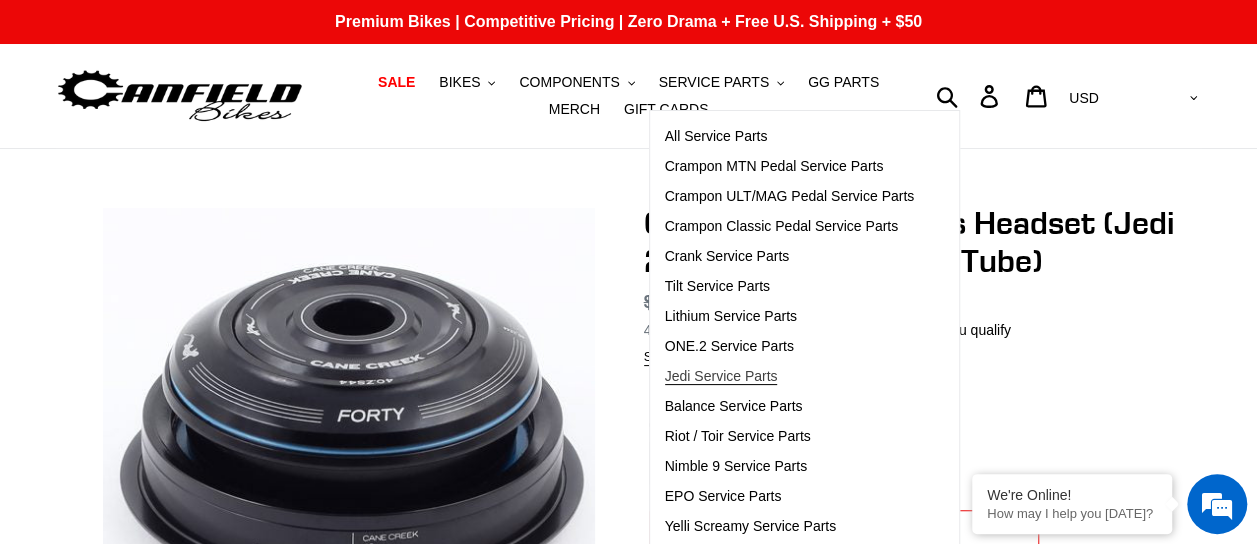 click on "Jedi Service Parts" at bounding box center [721, 376] 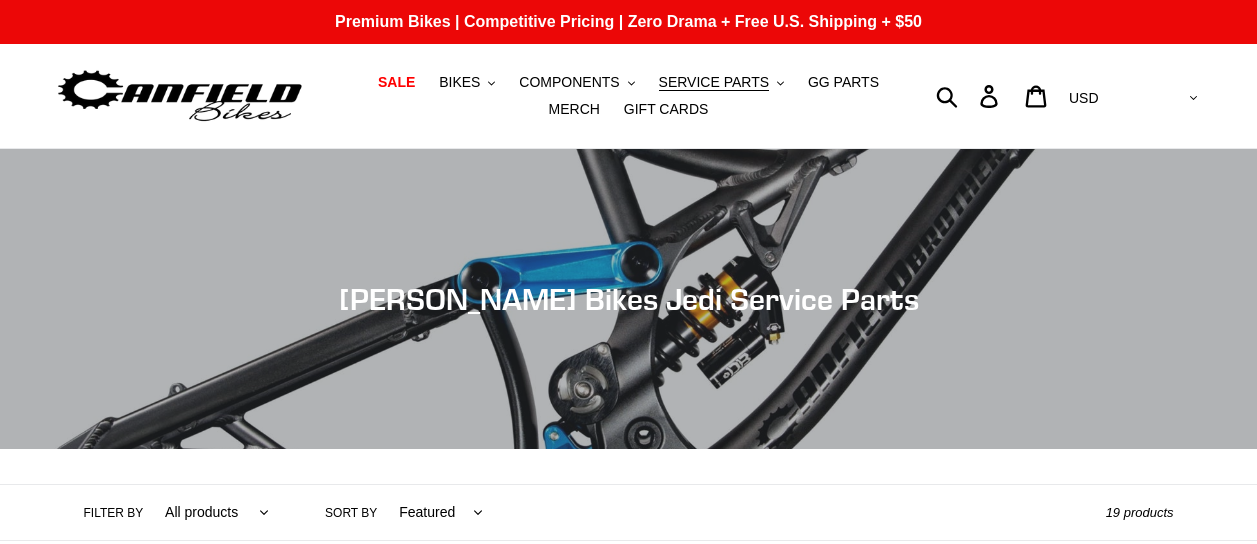 scroll, scrollTop: 0, scrollLeft: 0, axis: both 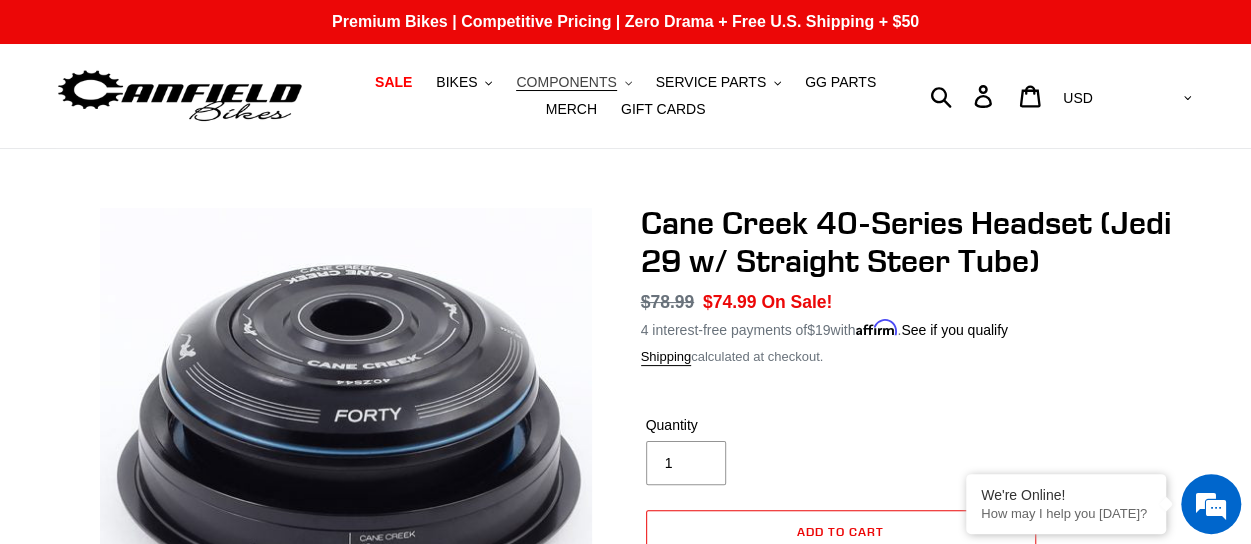 click on "COMPONENTS" at bounding box center [566, 82] 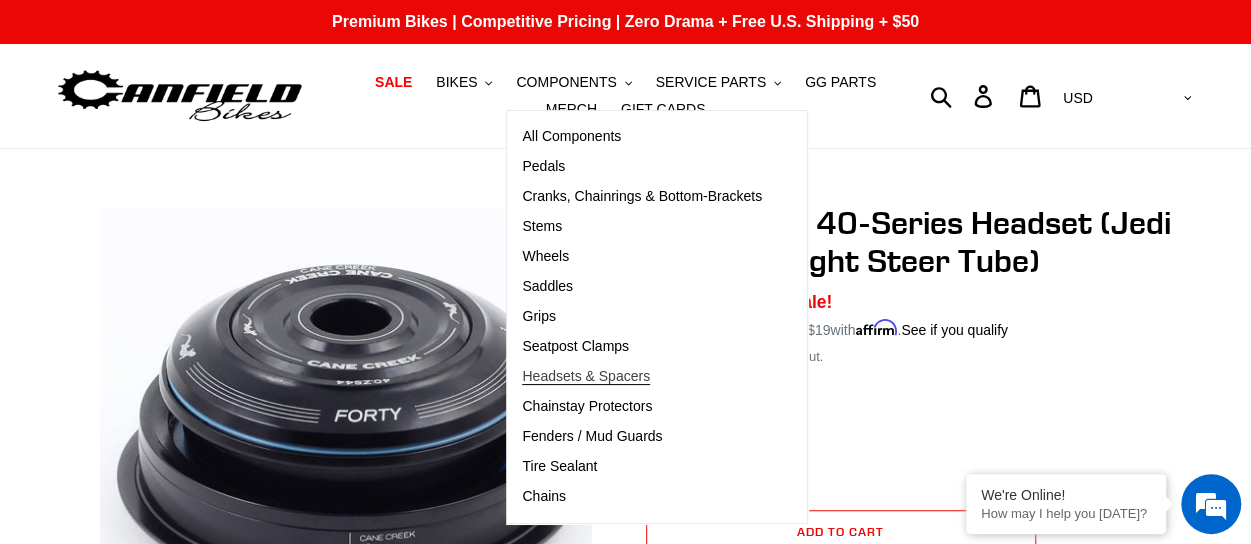 click on "Headsets & Spacers" at bounding box center (586, 376) 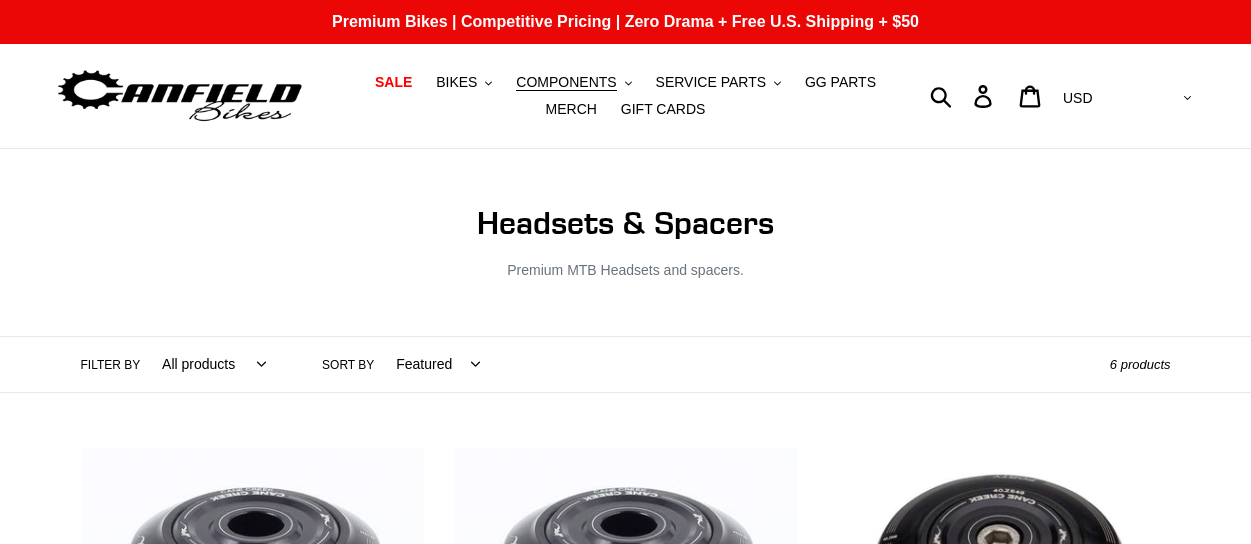 scroll, scrollTop: 0, scrollLeft: 0, axis: both 